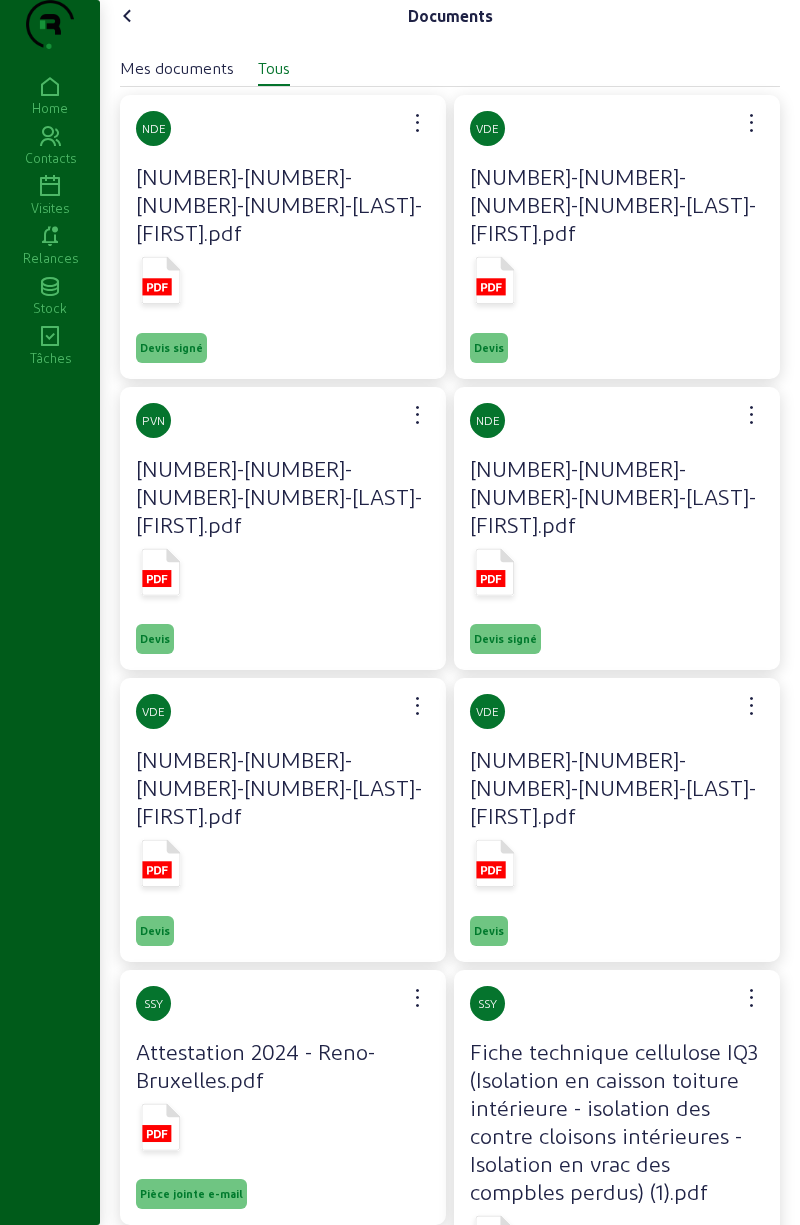 scroll, scrollTop: 0, scrollLeft: 0, axis: both 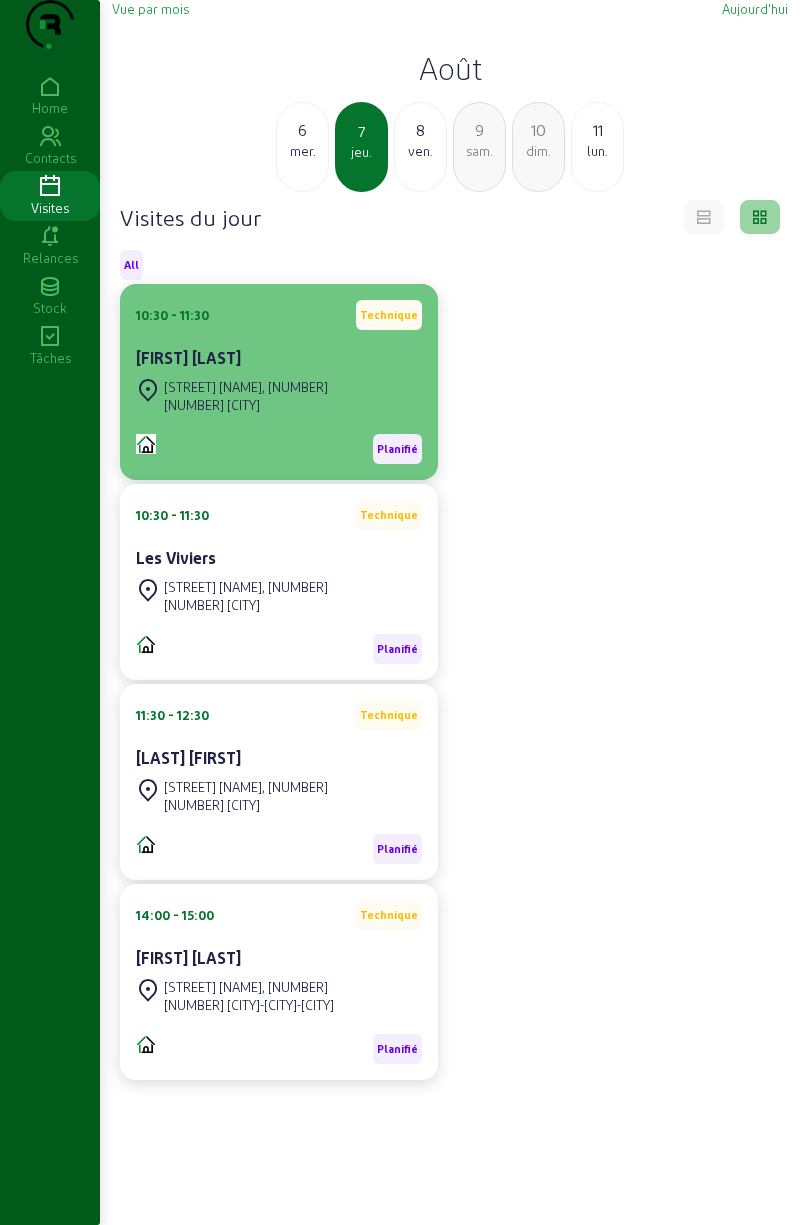 click on "[STREET], [NUMBER]" 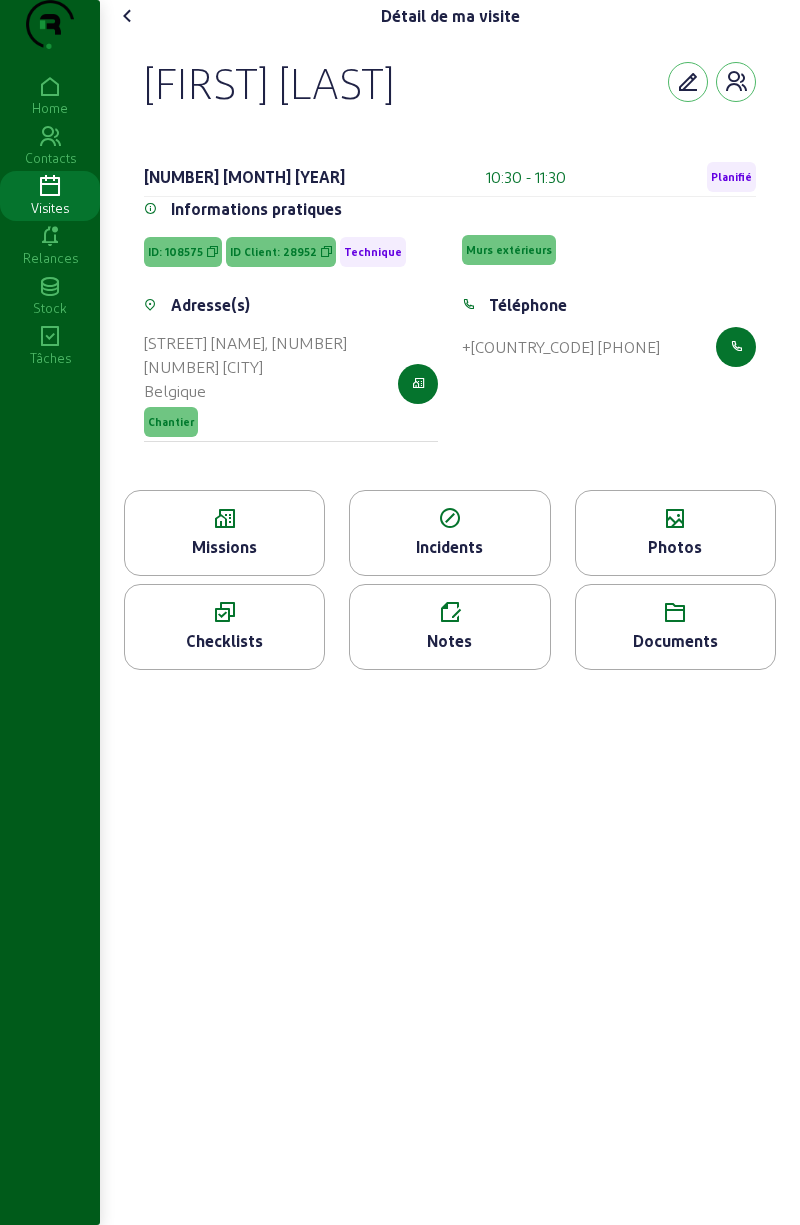 click on "Photos" 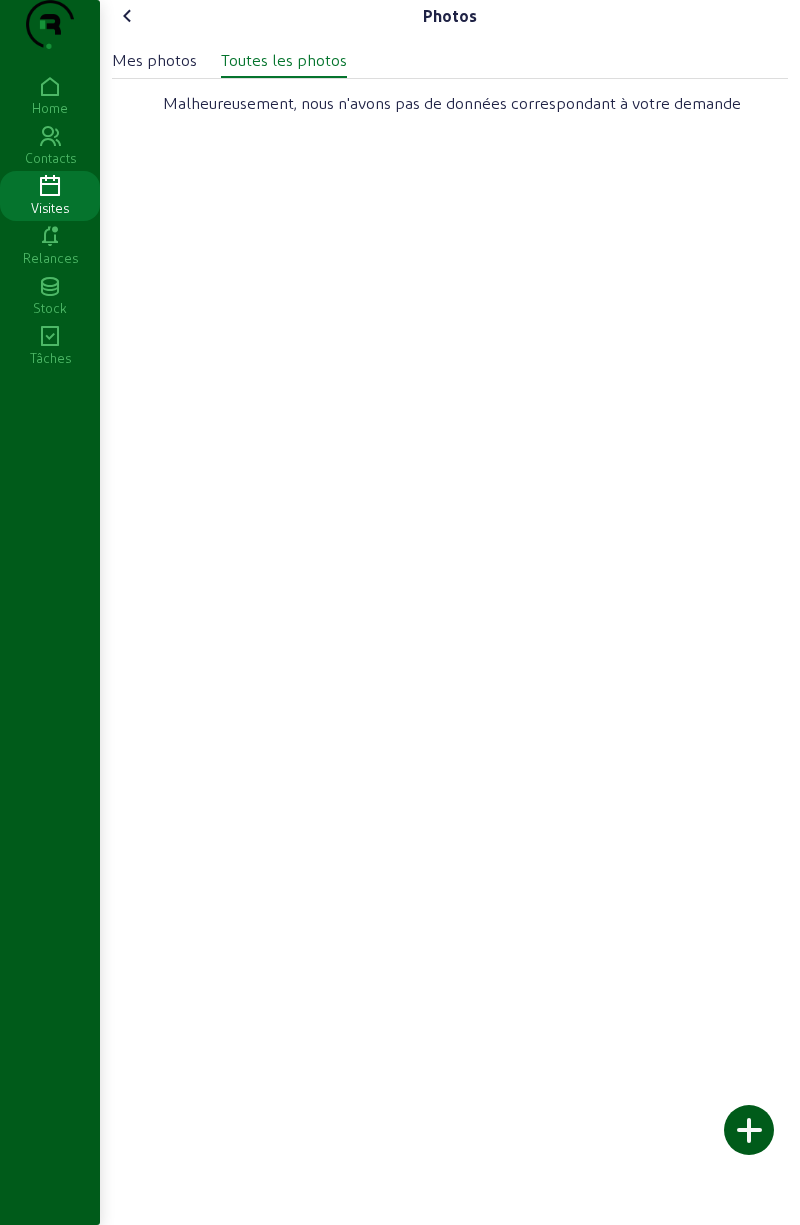 click 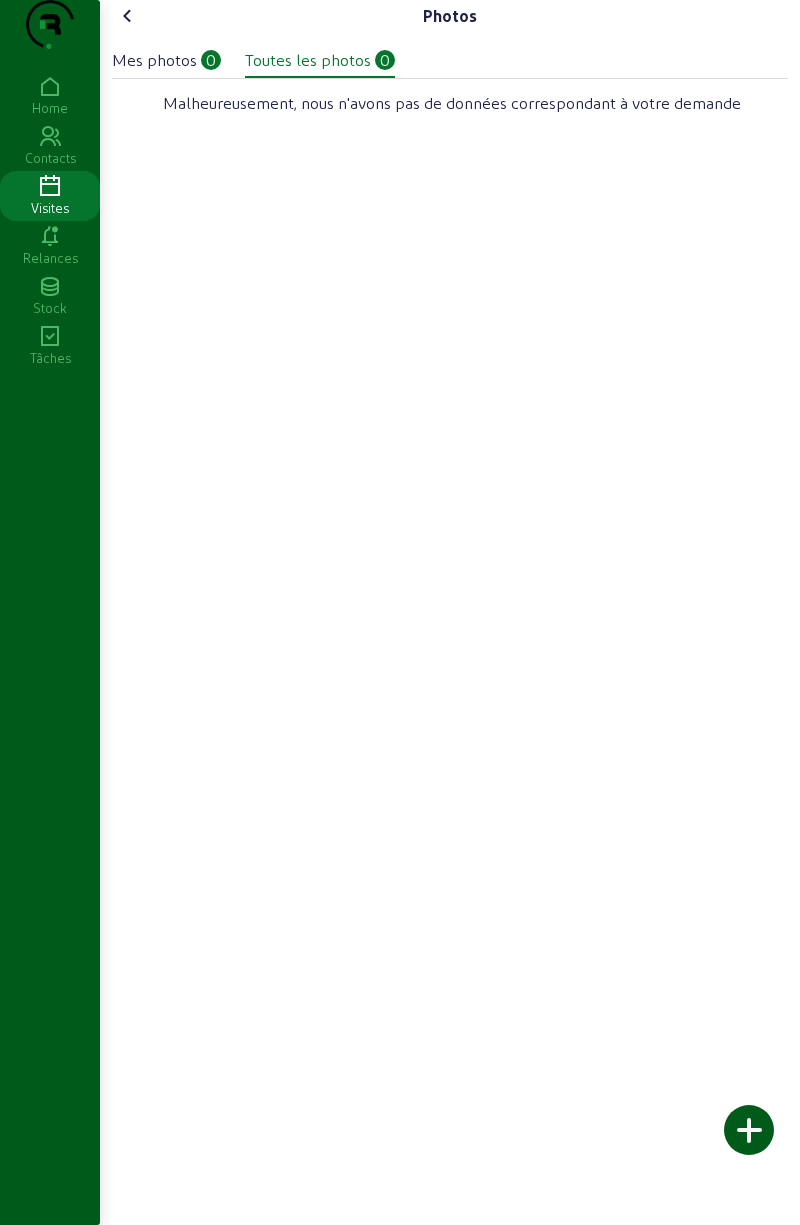 scroll, scrollTop: 0, scrollLeft: 0, axis: both 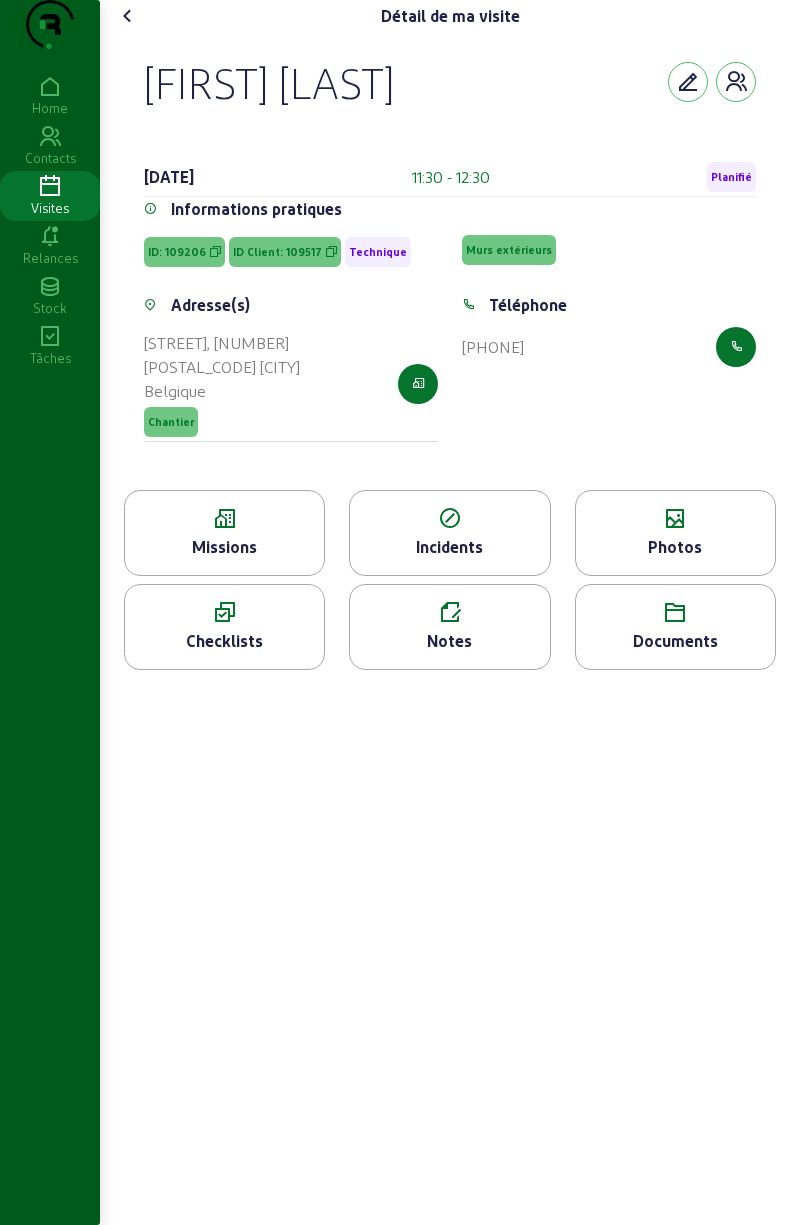 click on "Photos" 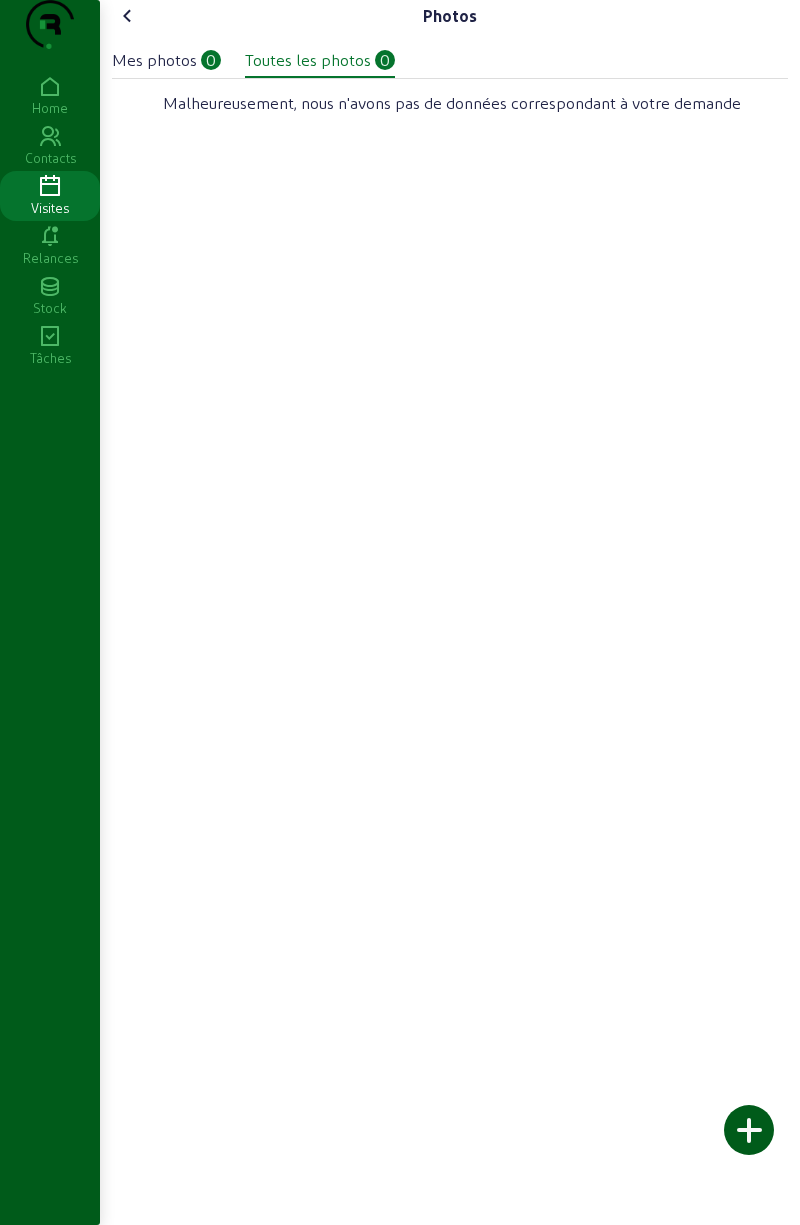 click on "Mes photos" 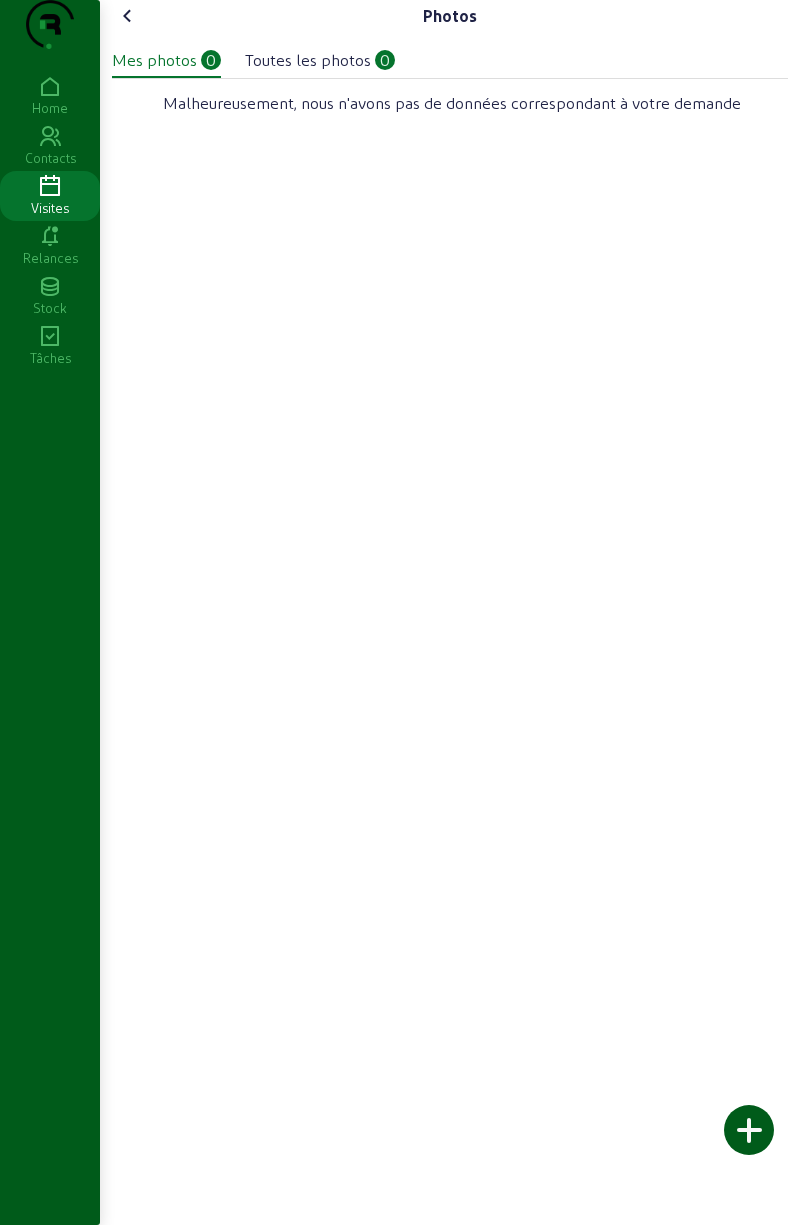 click on "Toutes les photos" 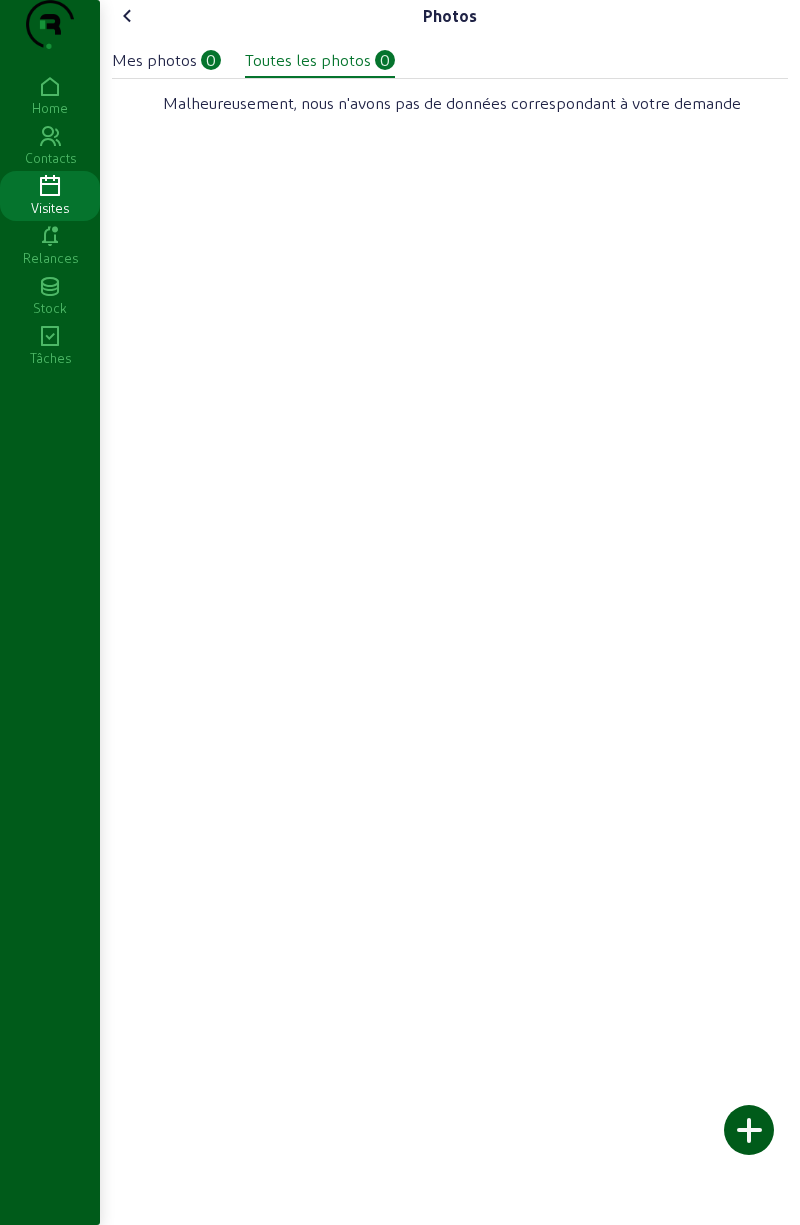 scroll, scrollTop: 0, scrollLeft: 0, axis: both 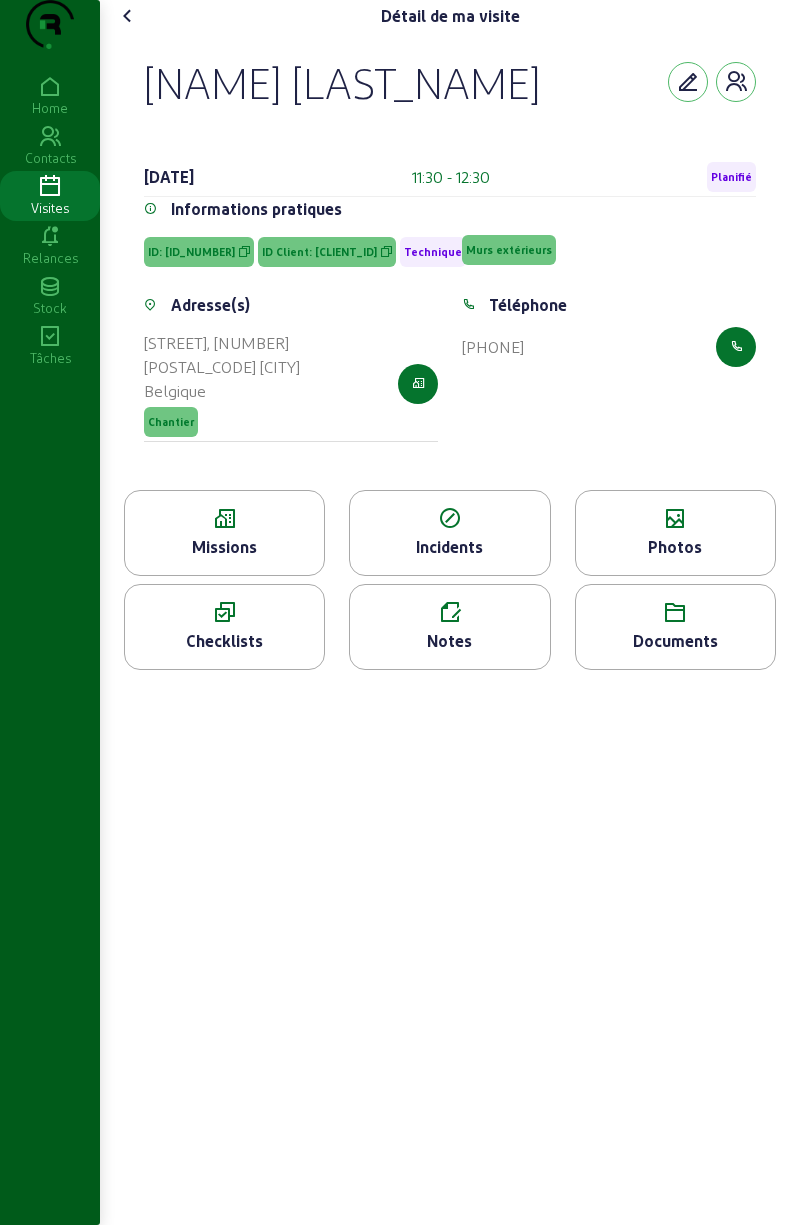 click 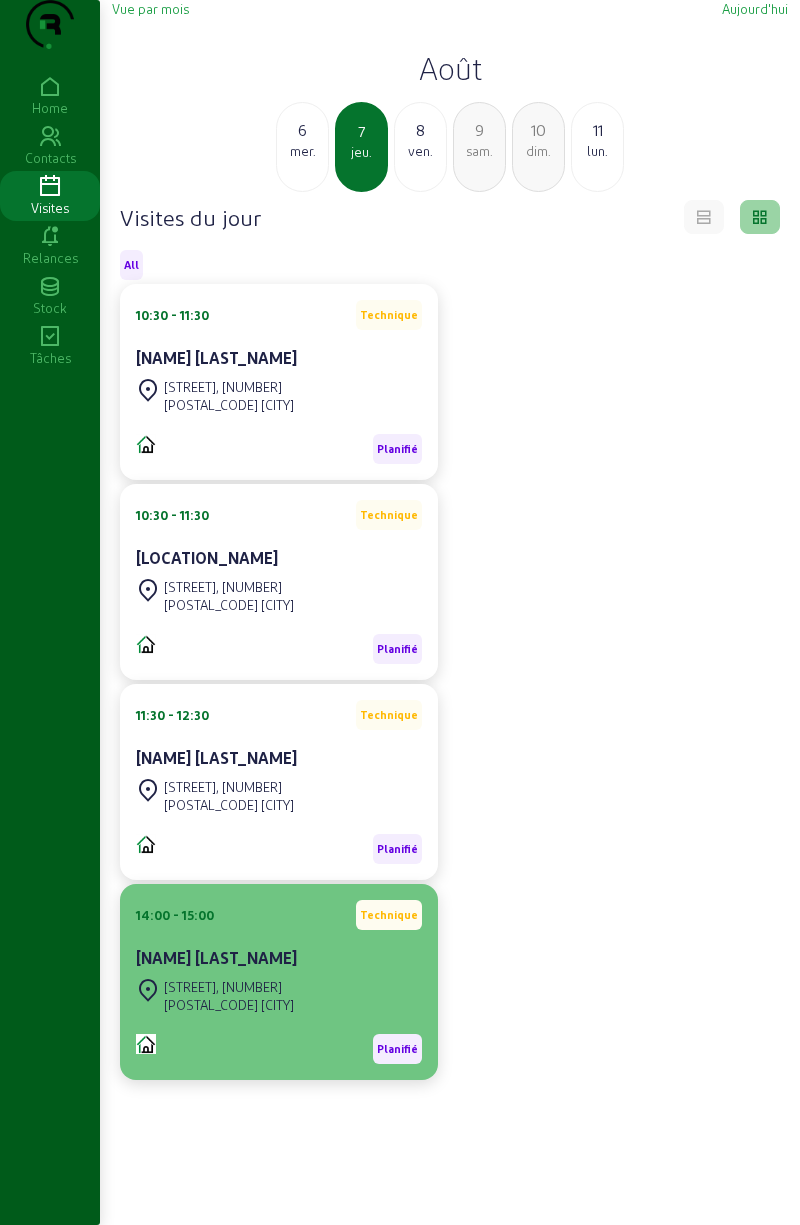 click on "[STREET], [NUMBER]" 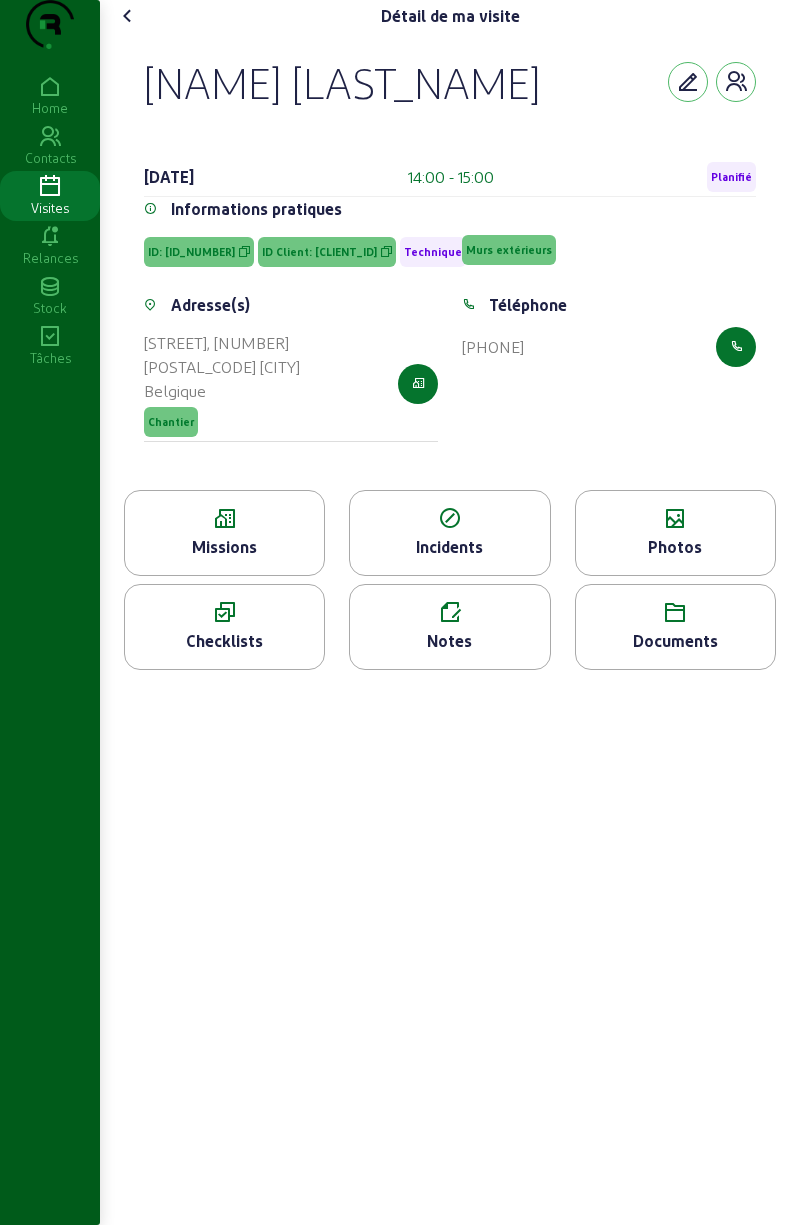 click on "Photos" 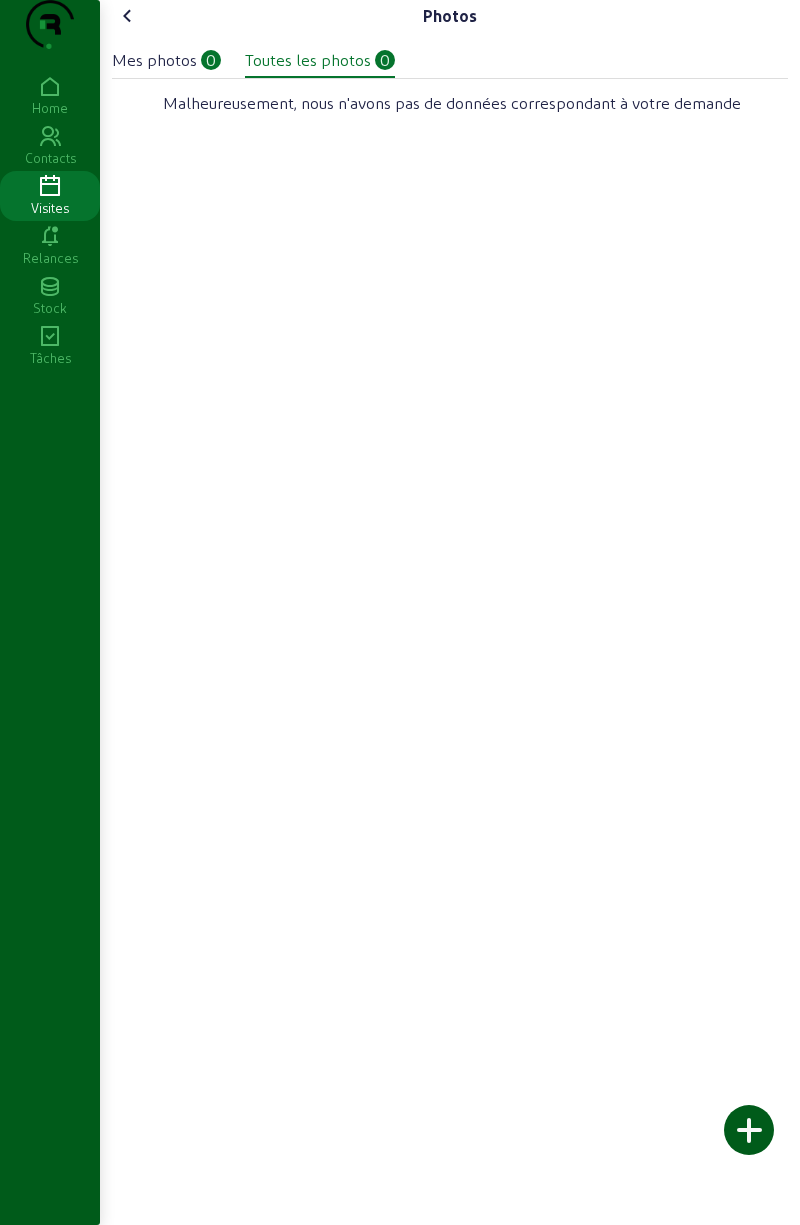 click 